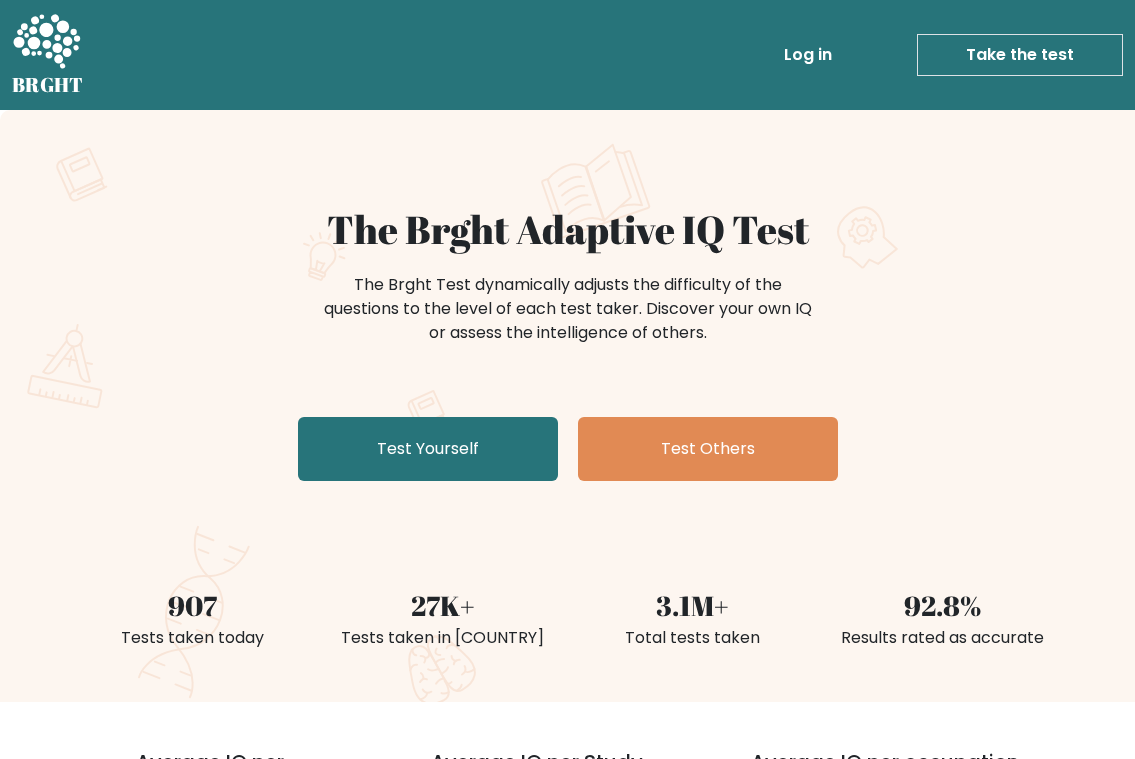 scroll, scrollTop: 100, scrollLeft: 0, axis: vertical 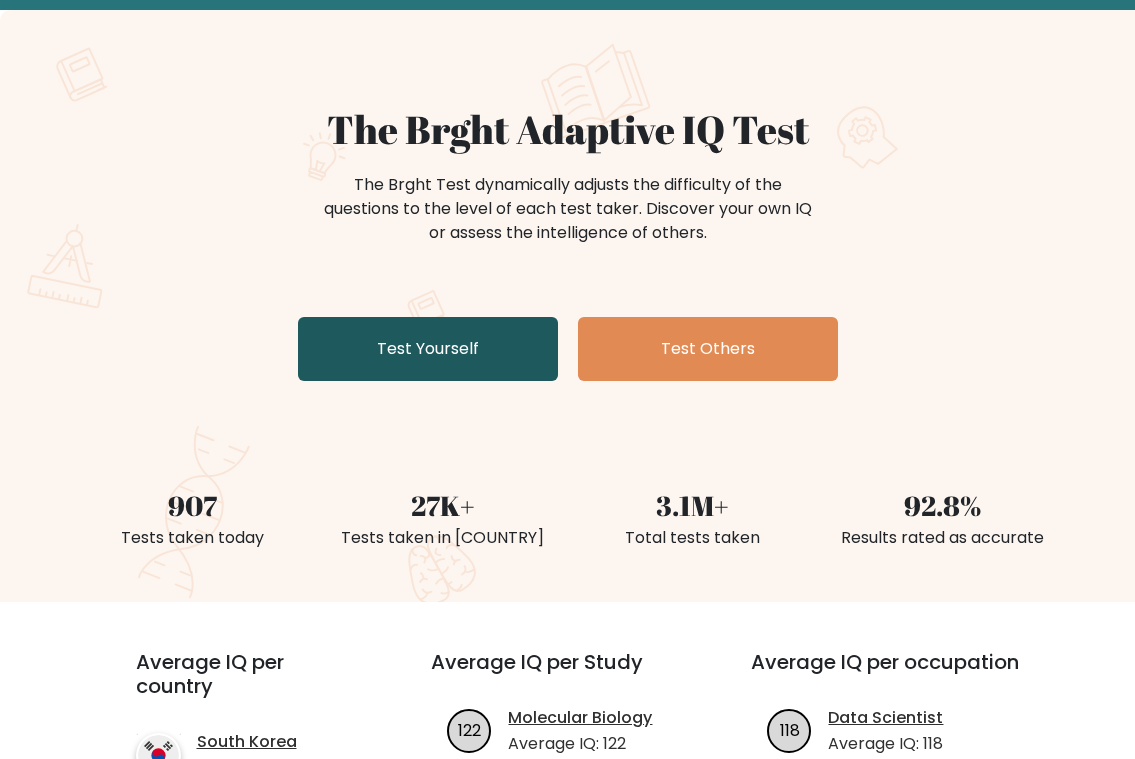 click on "Test Yourself" at bounding box center (428, 349) 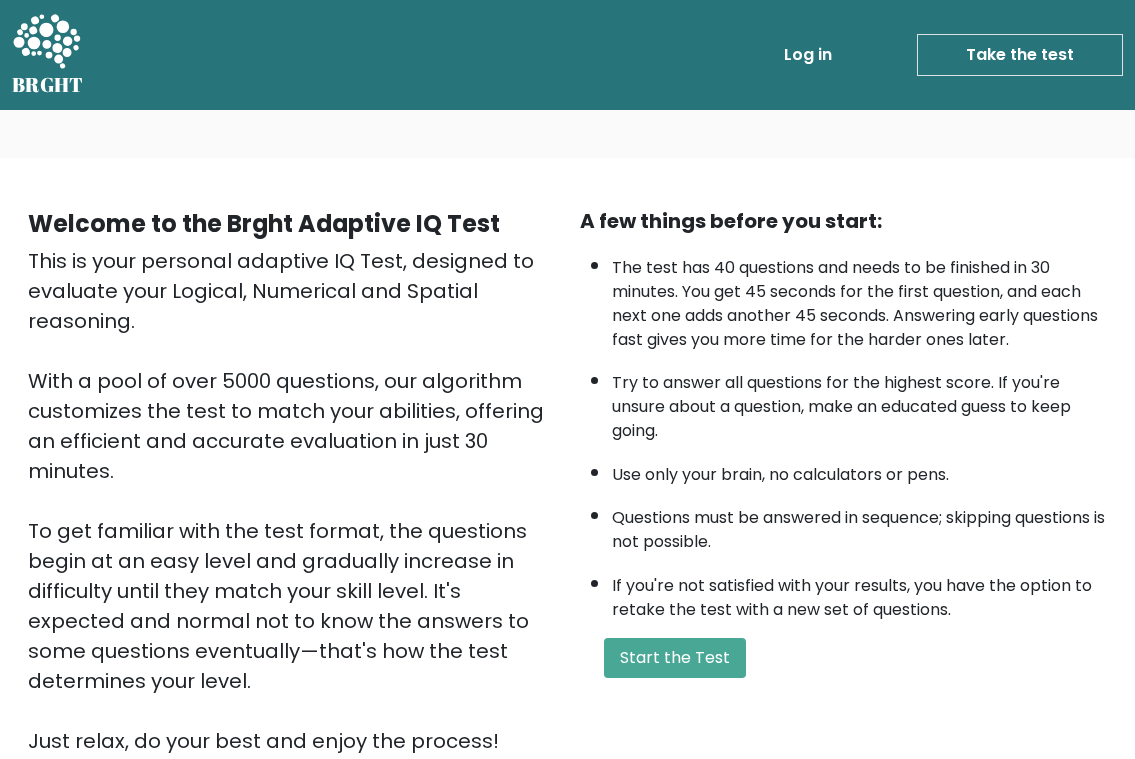 scroll, scrollTop: 0, scrollLeft: 0, axis: both 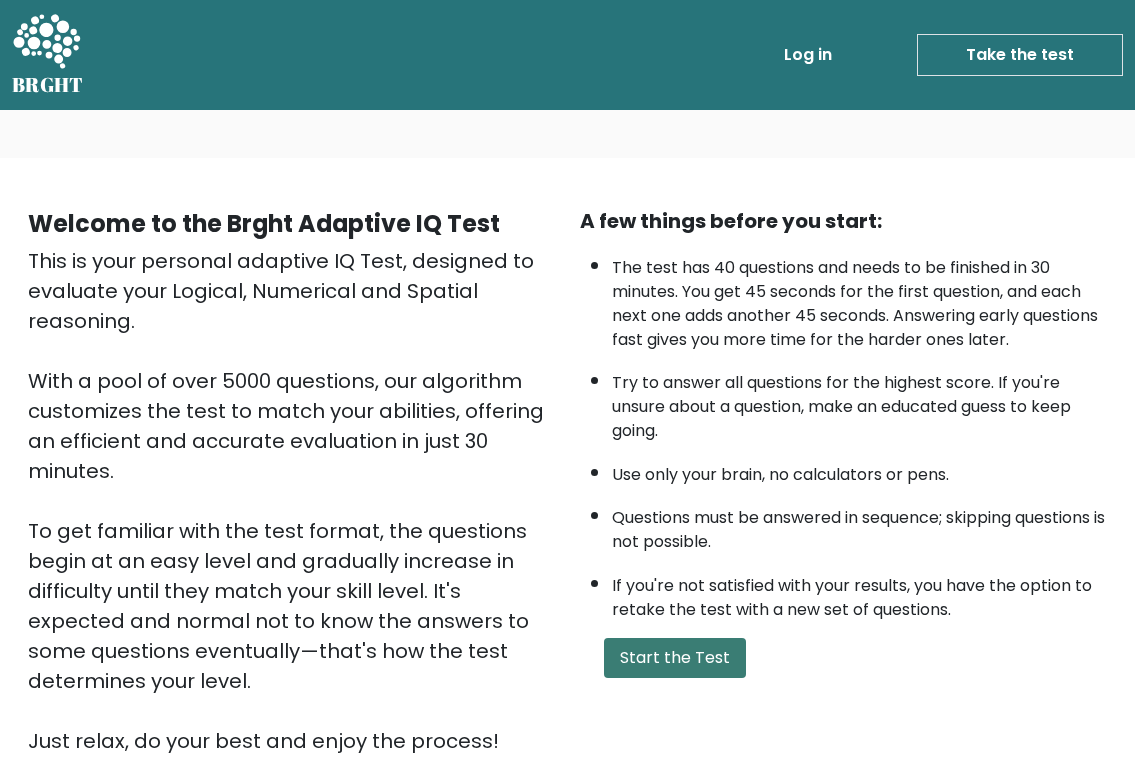 click on "Start the Test" at bounding box center [675, 658] 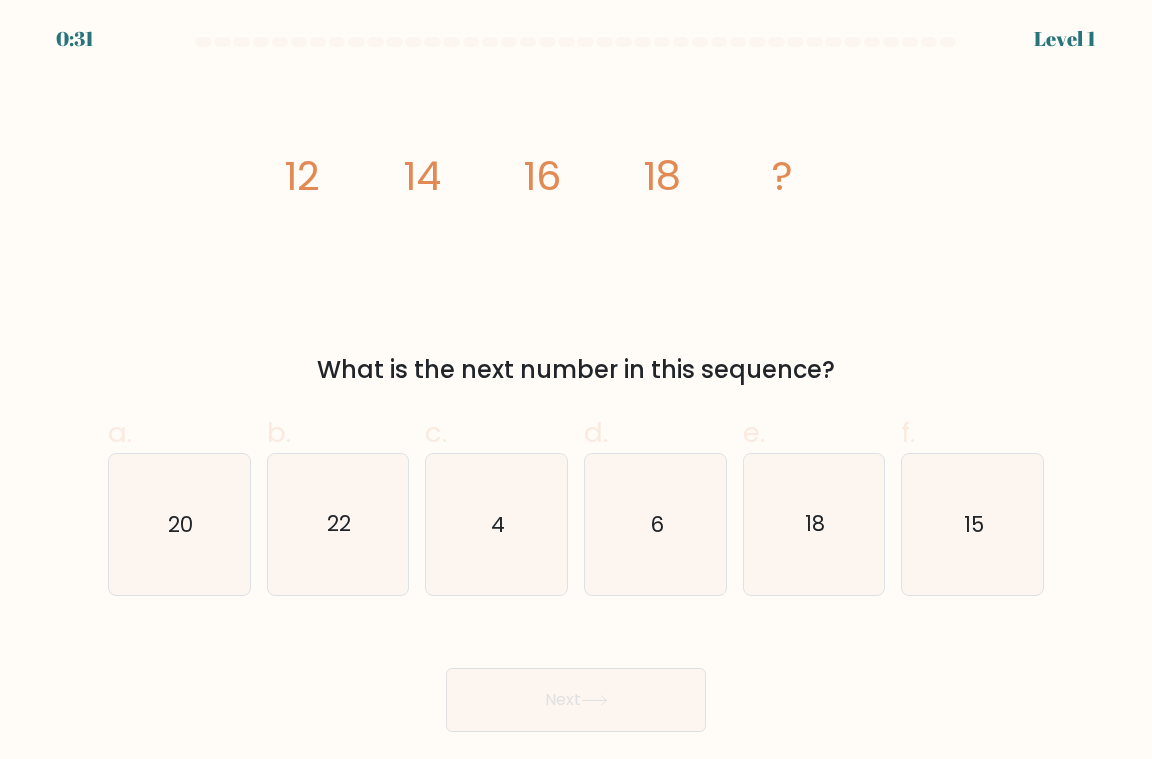 scroll, scrollTop: 0, scrollLeft: 0, axis: both 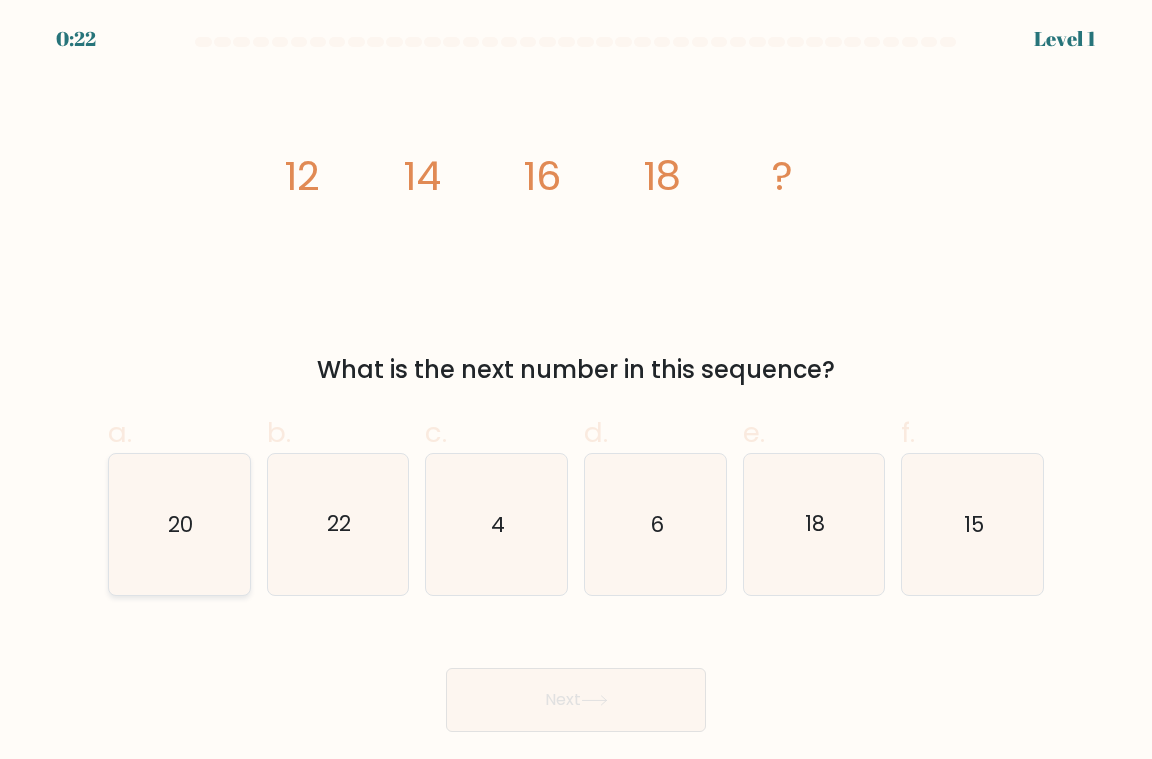 click on "20" 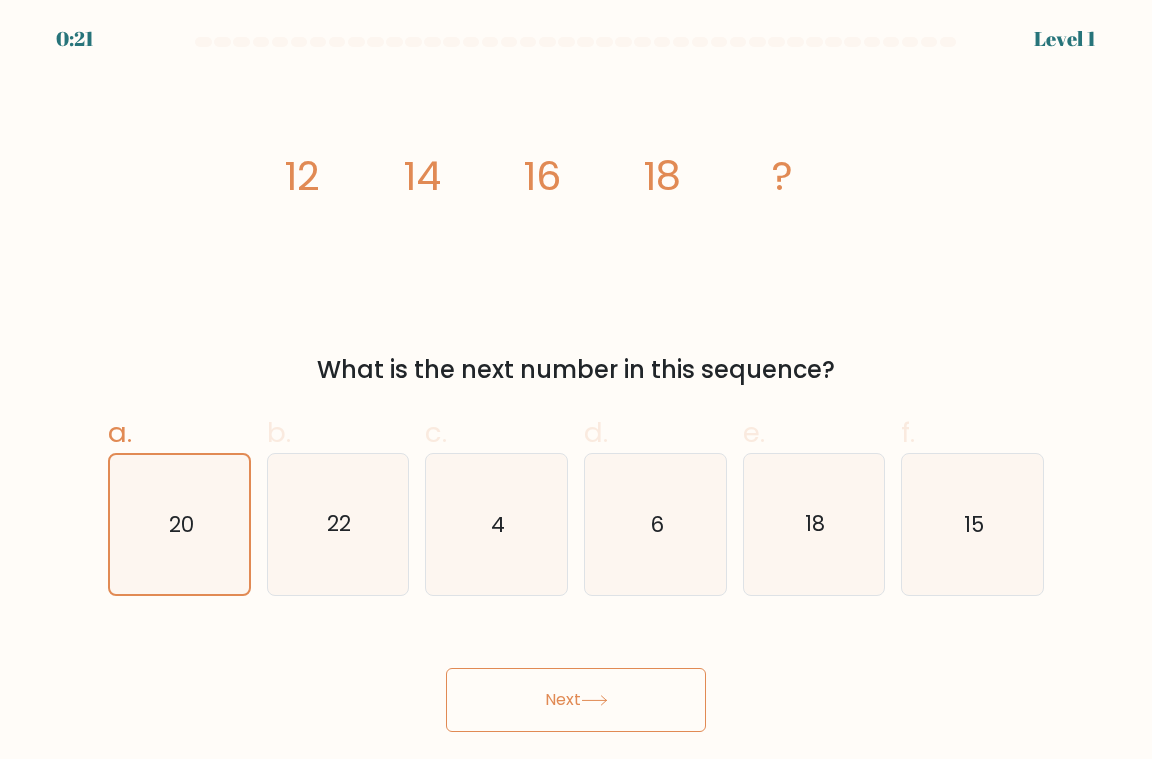 click on "Next" at bounding box center [576, 700] 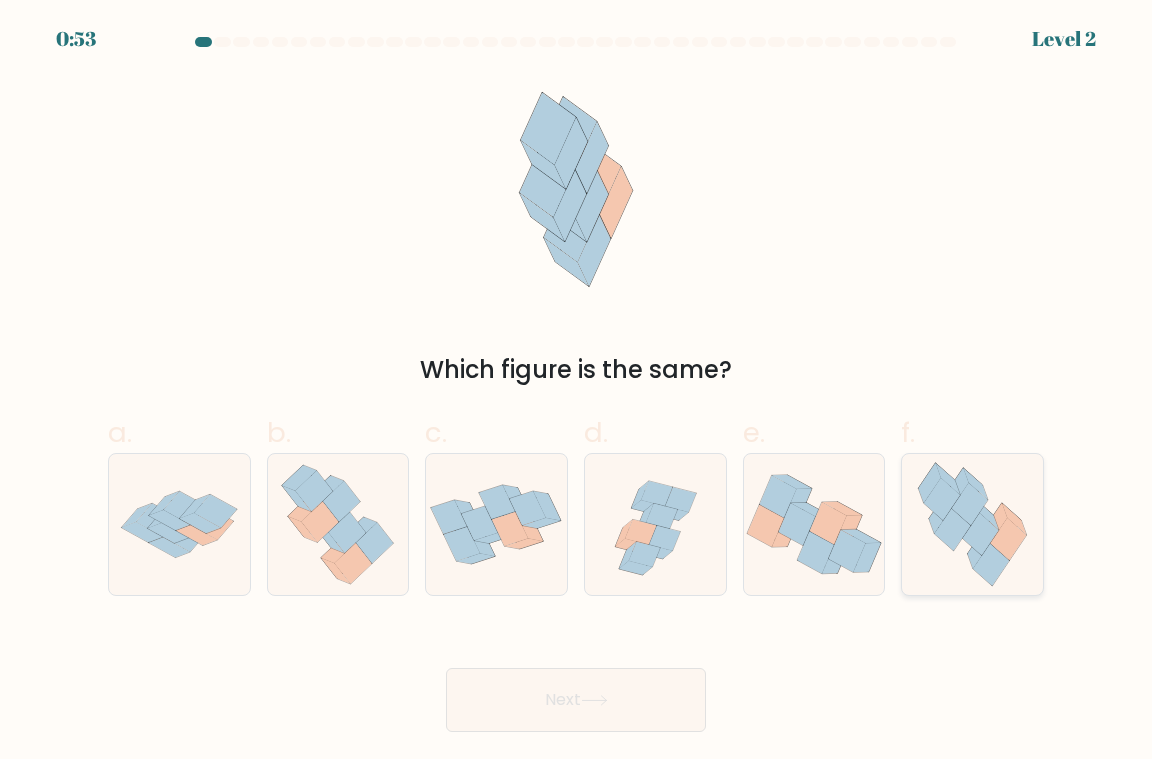 click 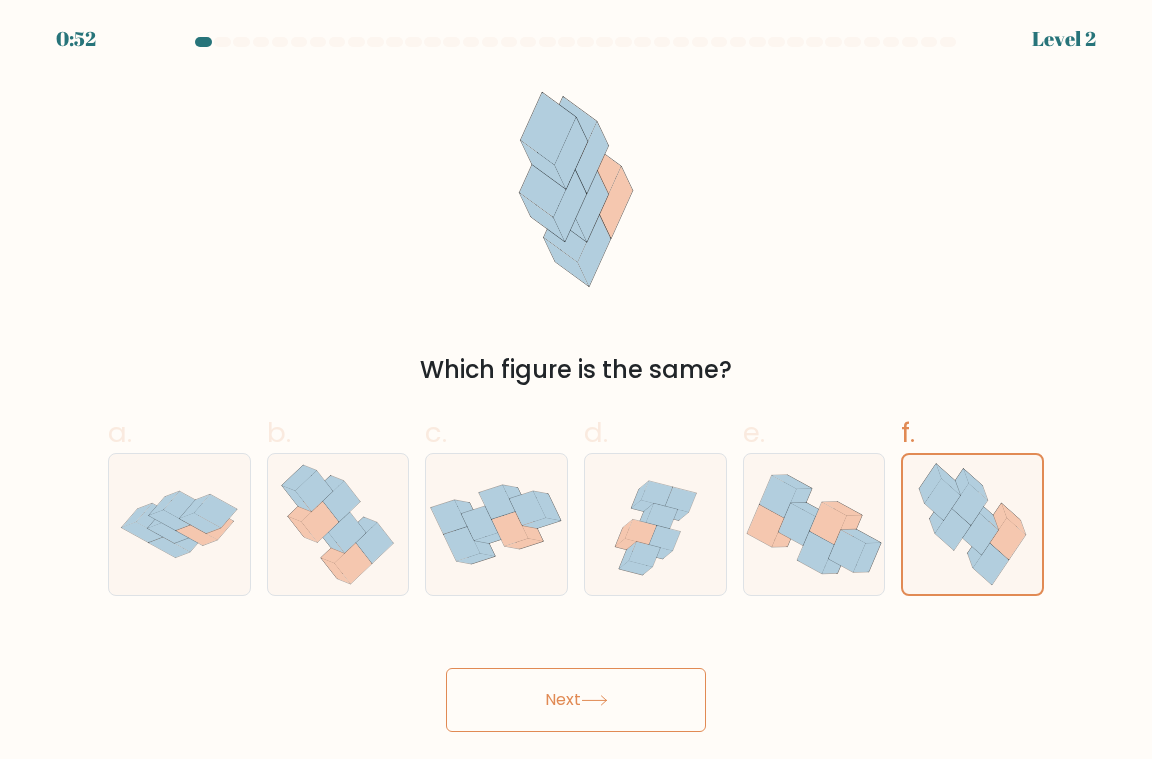click on "Next" at bounding box center (576, 700) 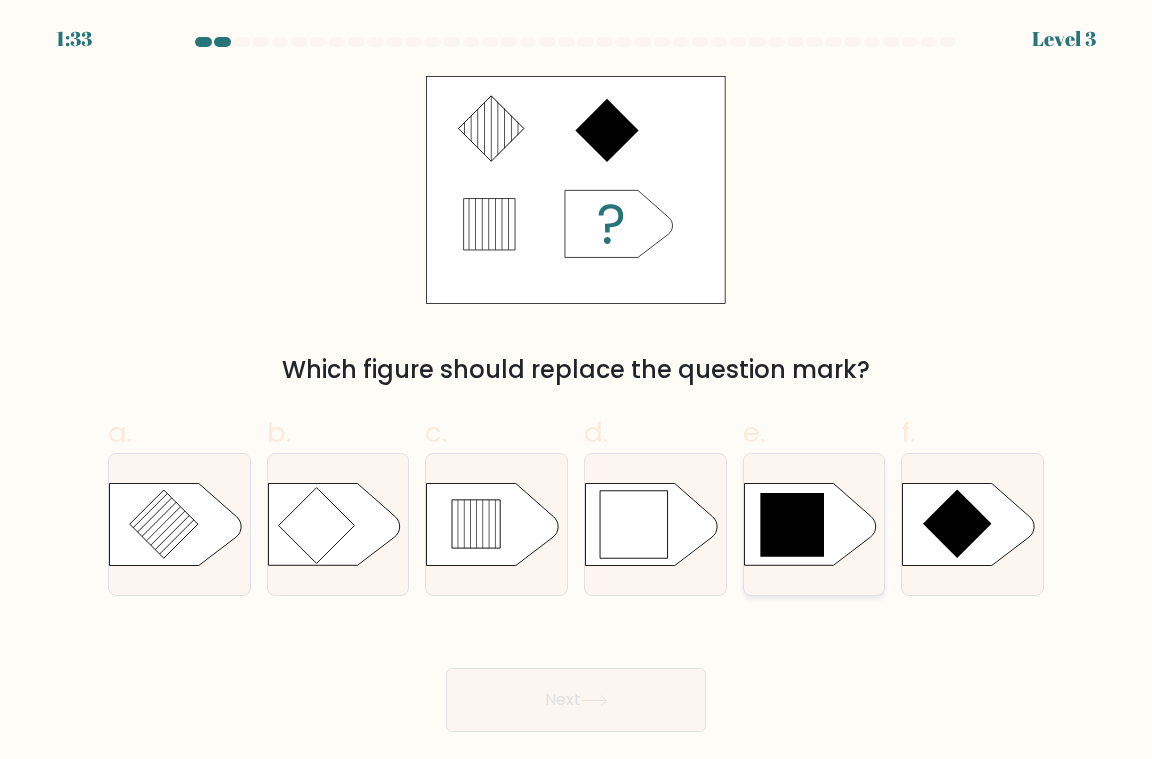 click at bounding box center [814, 524] 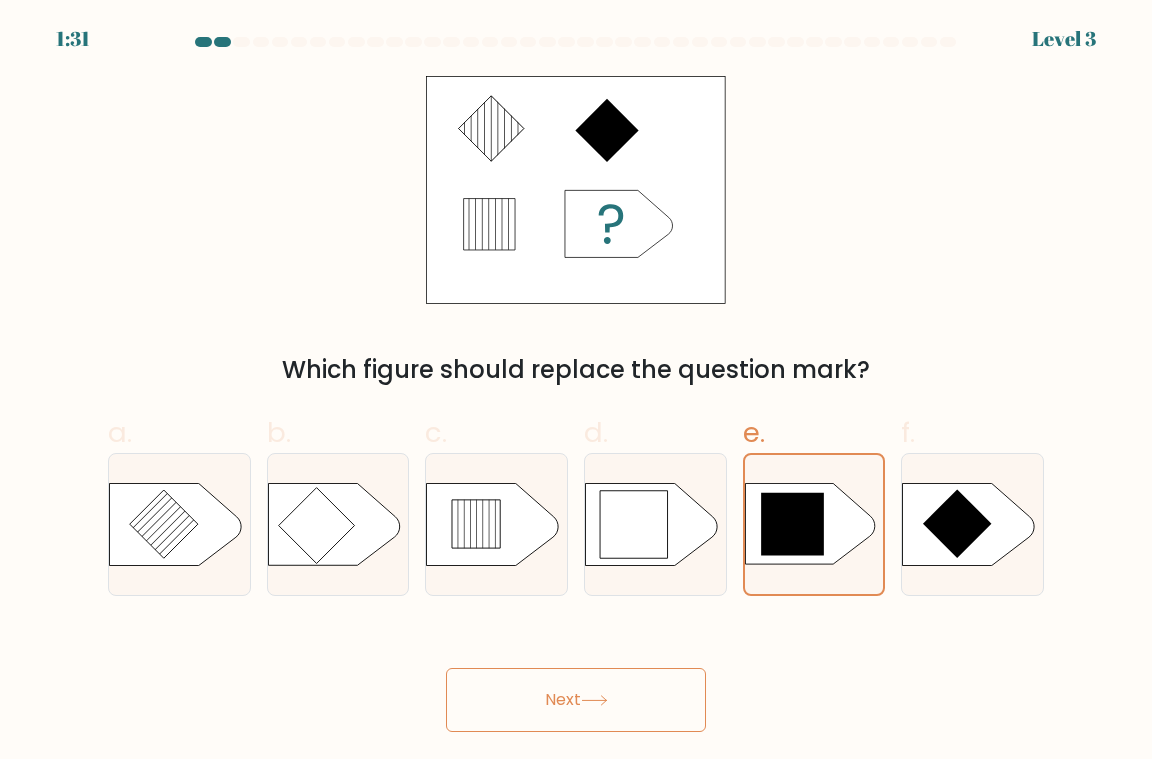 click on "Next" at bounding box center [576, 700] 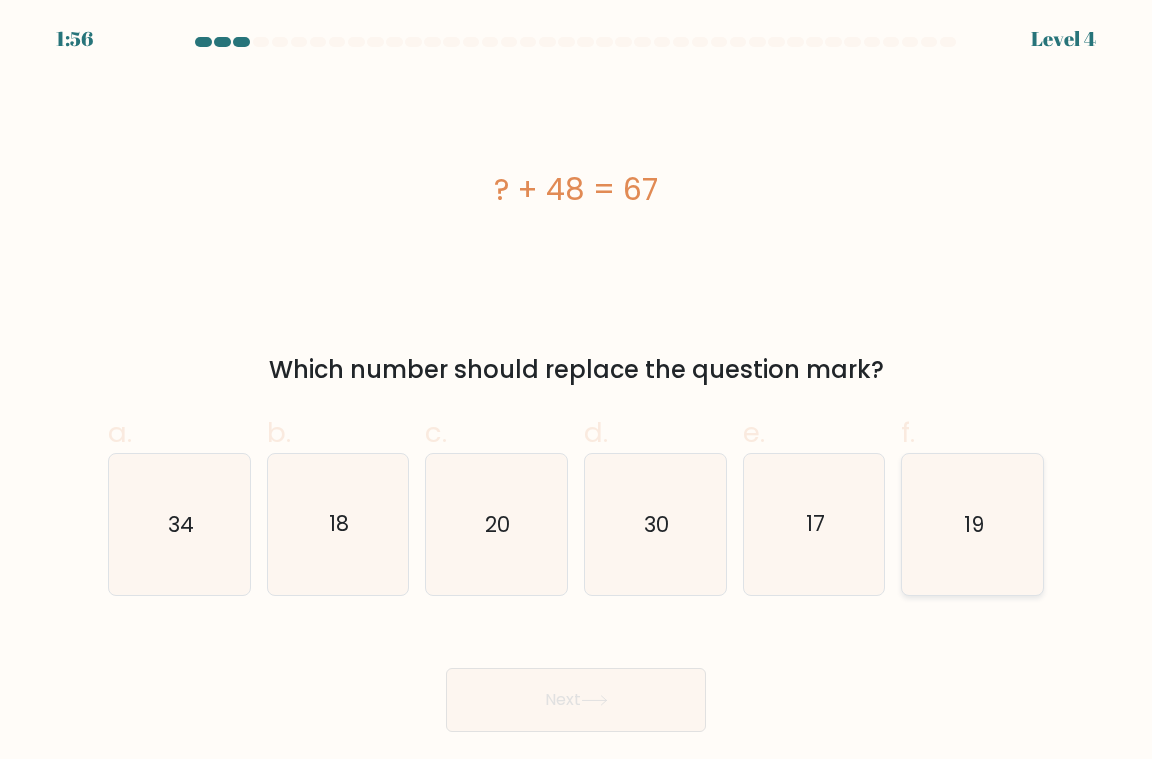 click on "19" 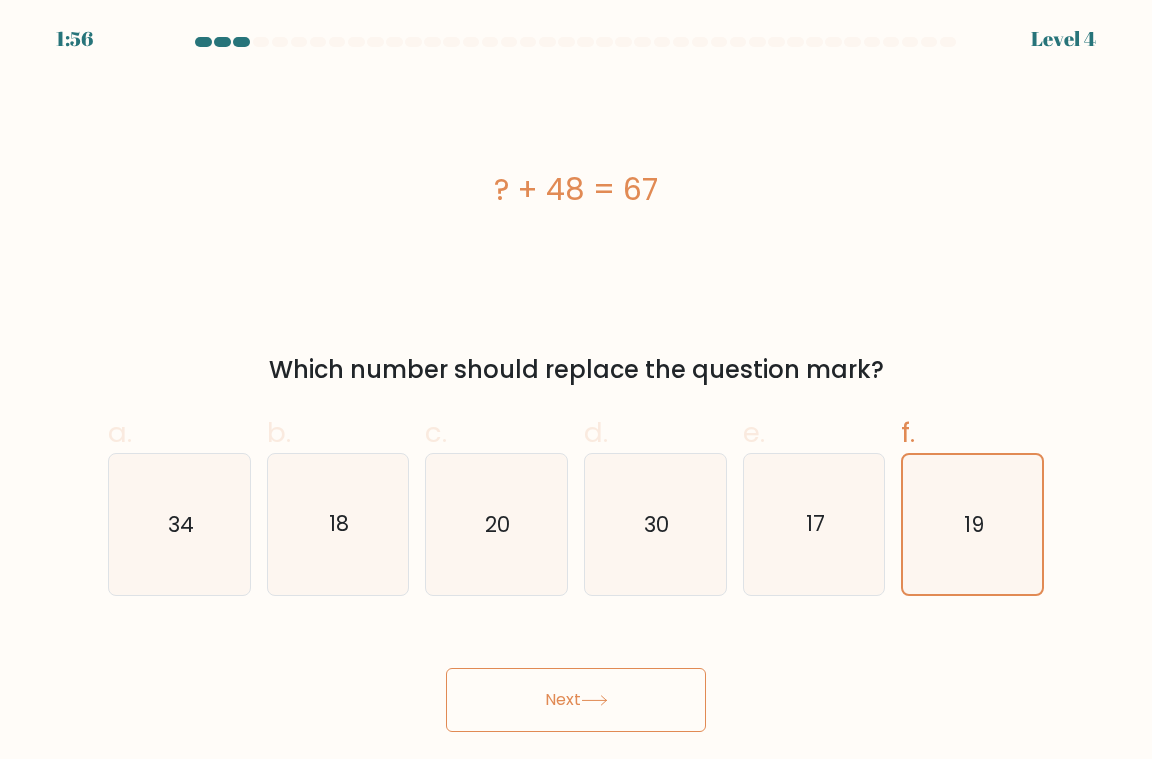 click on "Next" at bounding box center [576, 700] 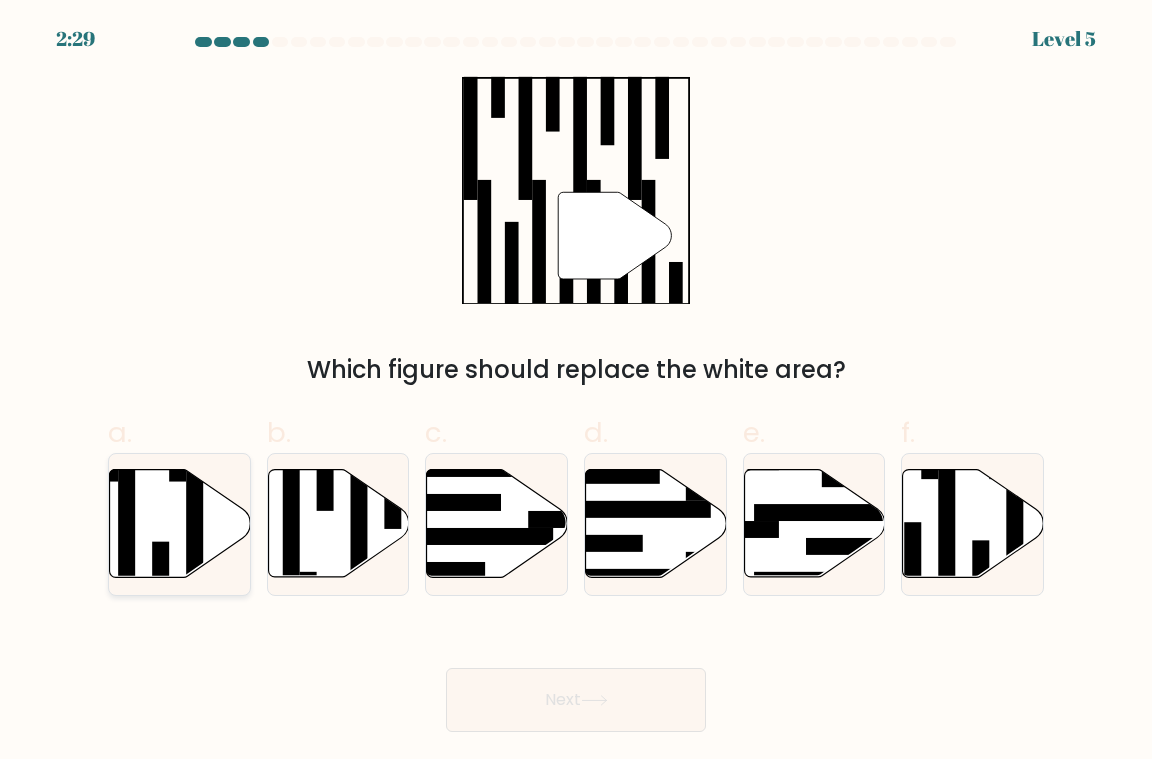 click 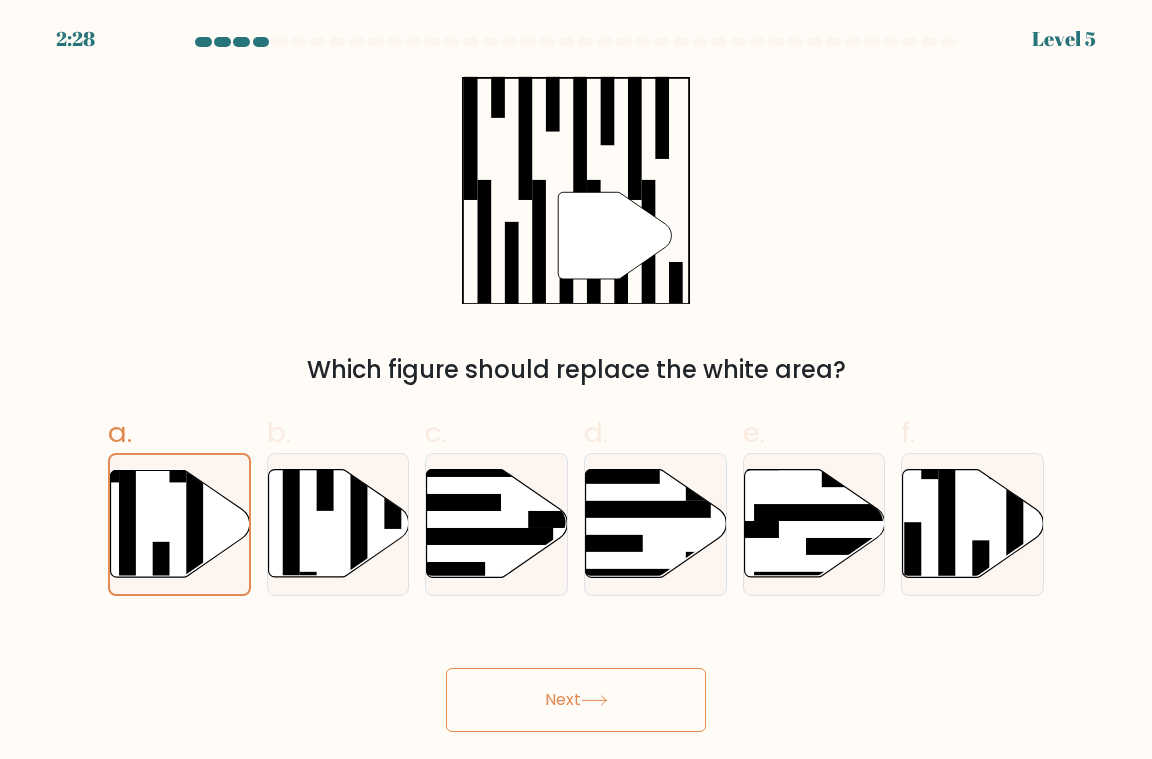 click on "Next" at bounding box center [576, 700] 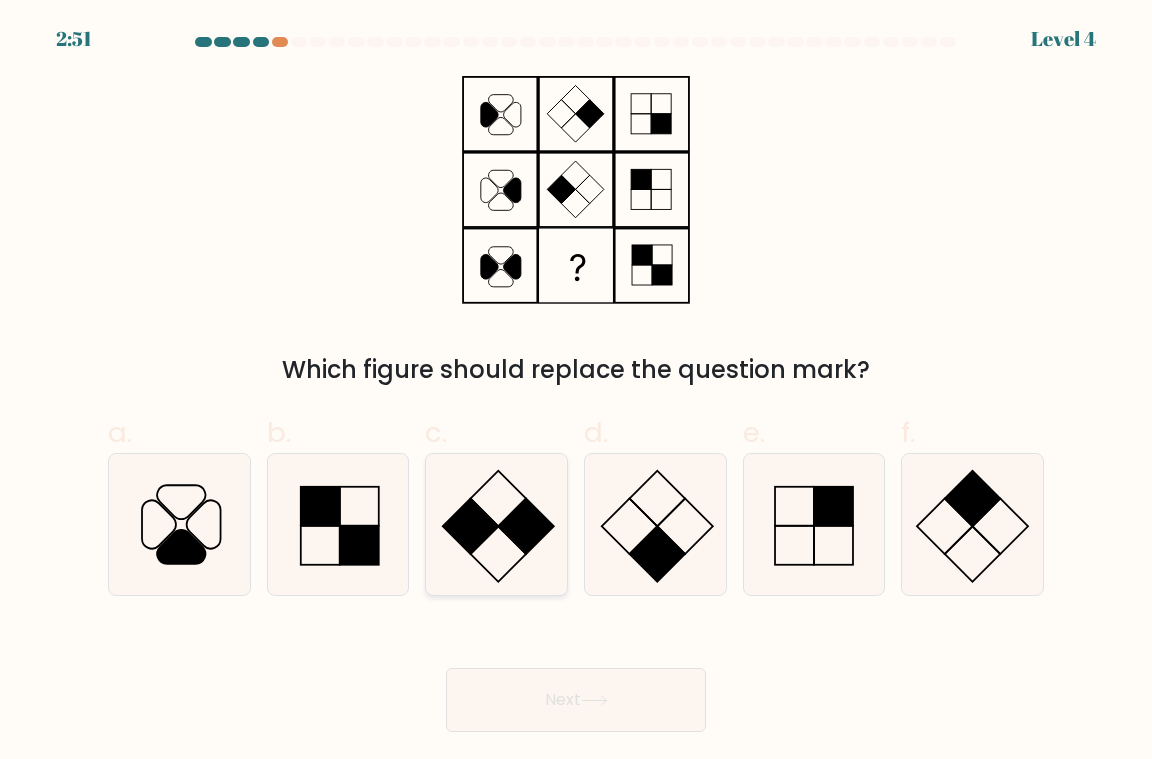 click 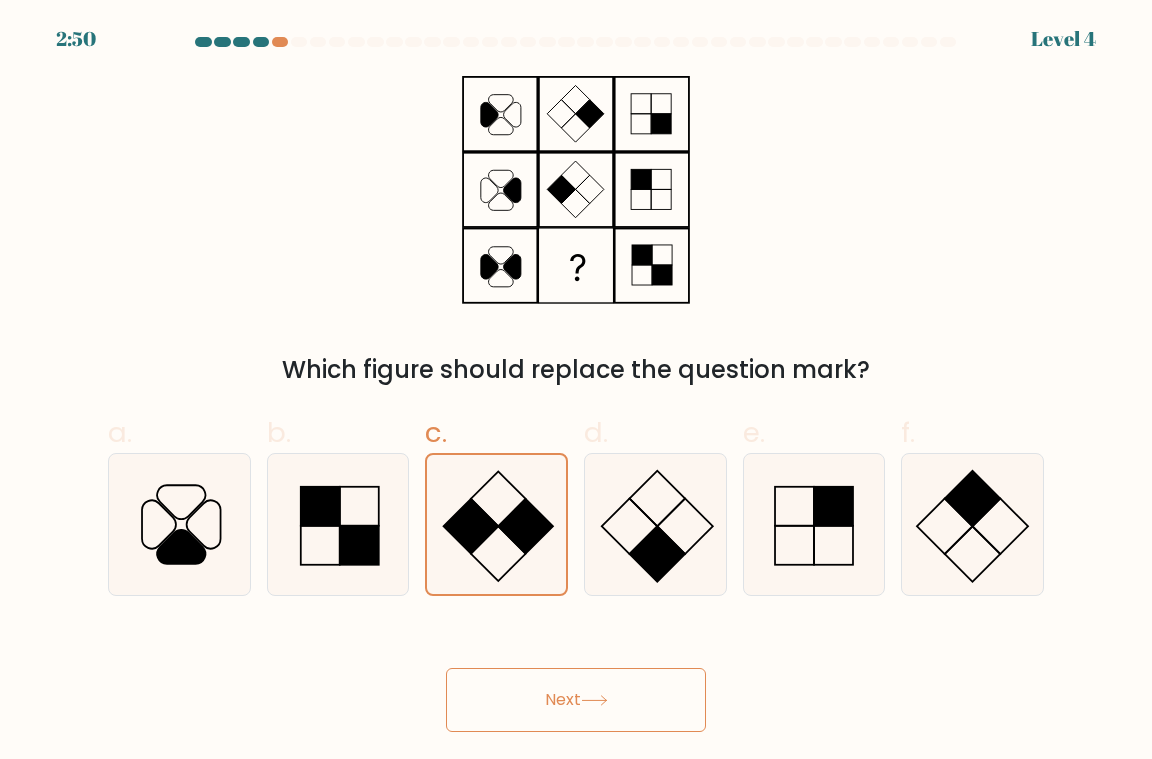 click on "Next" at bounding box center (576, 700) 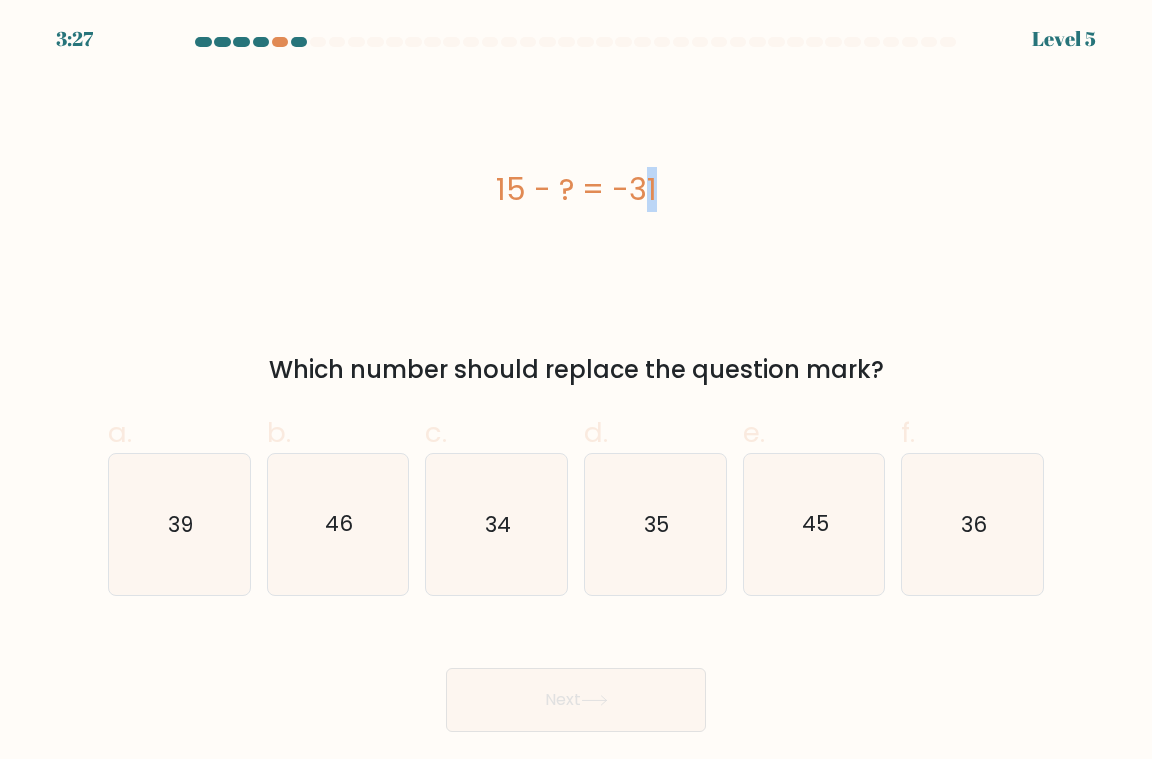 drag, startPoint x: 533, startPoint y: 178, endPoint x: 550, endPoint y: 182, distance: 17.464249 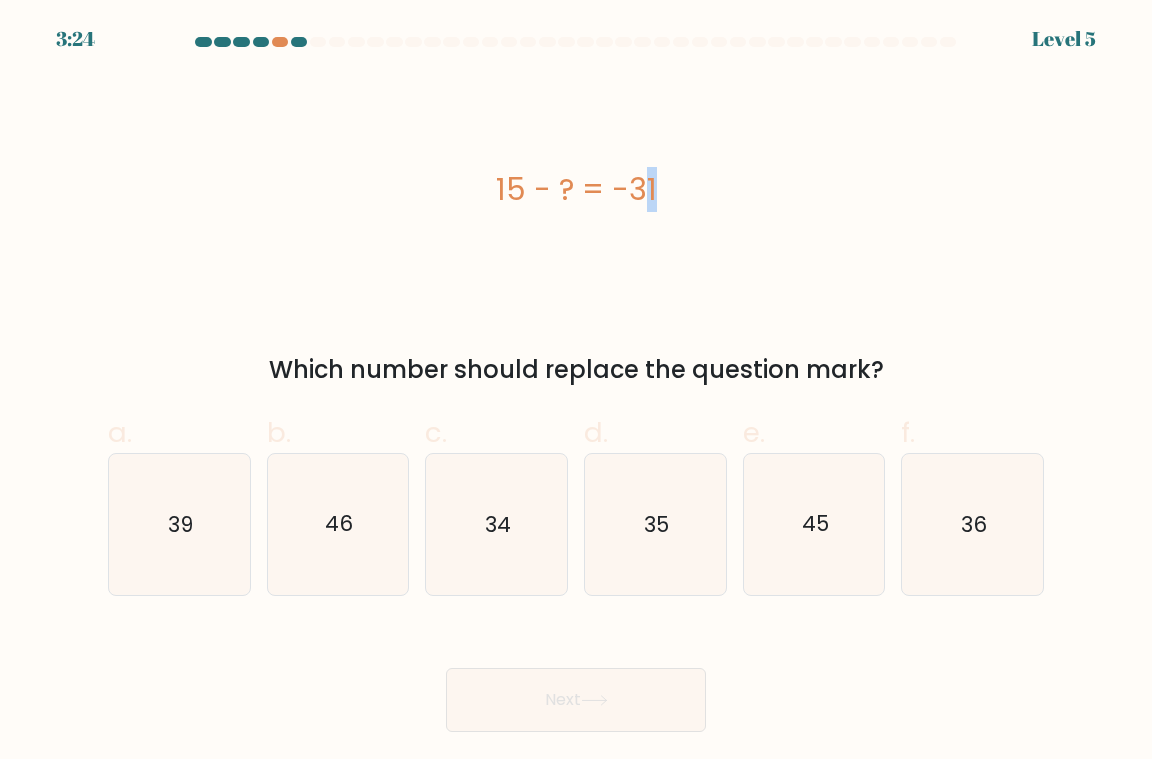 click on "15 - ?  = -31" at bounding box center (576, 189) 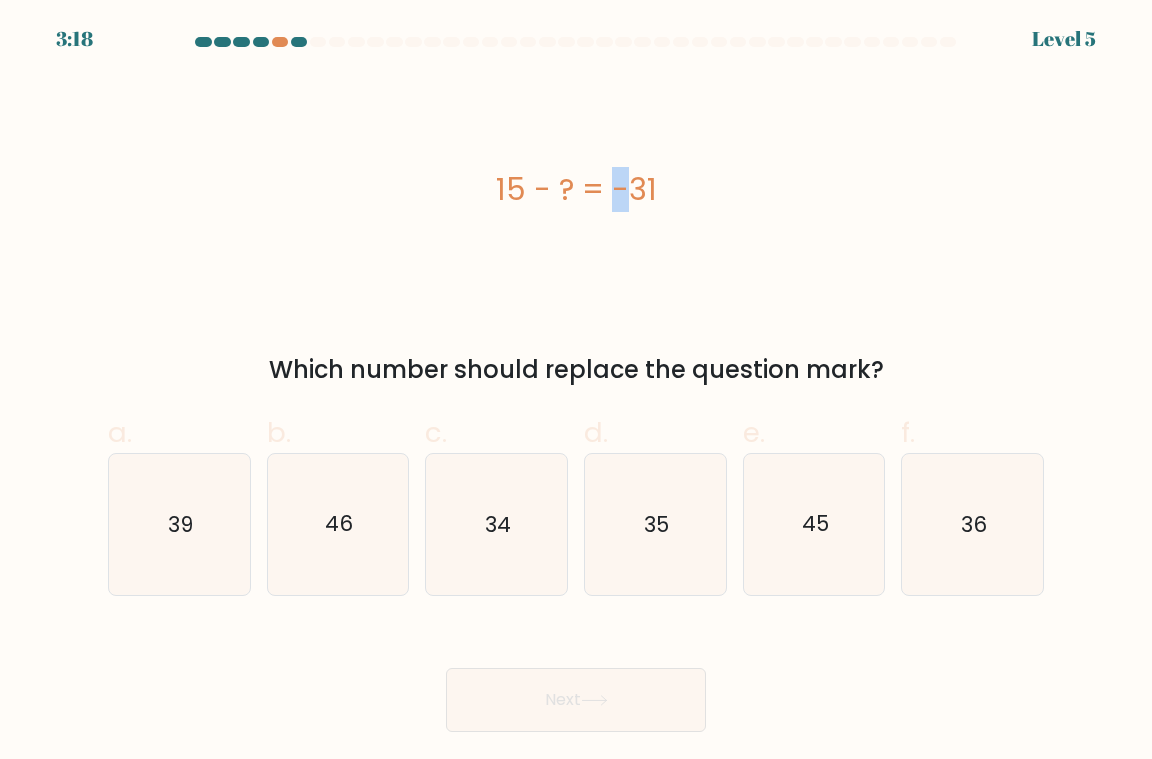 drag, startPoint x: 522, startPoint y: 184, endPoint x: 500, endPoint y: 184, distance: 22 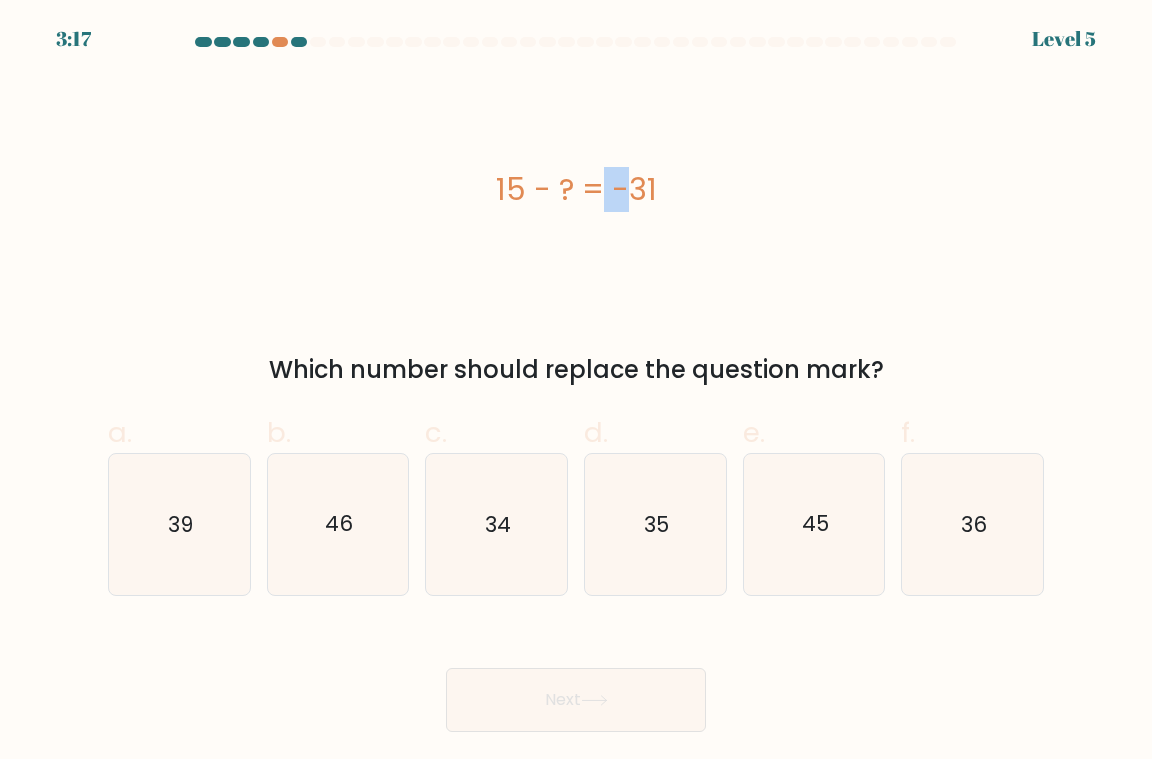 click on "15 - ?  = -31" at bounding box center [576, 190] 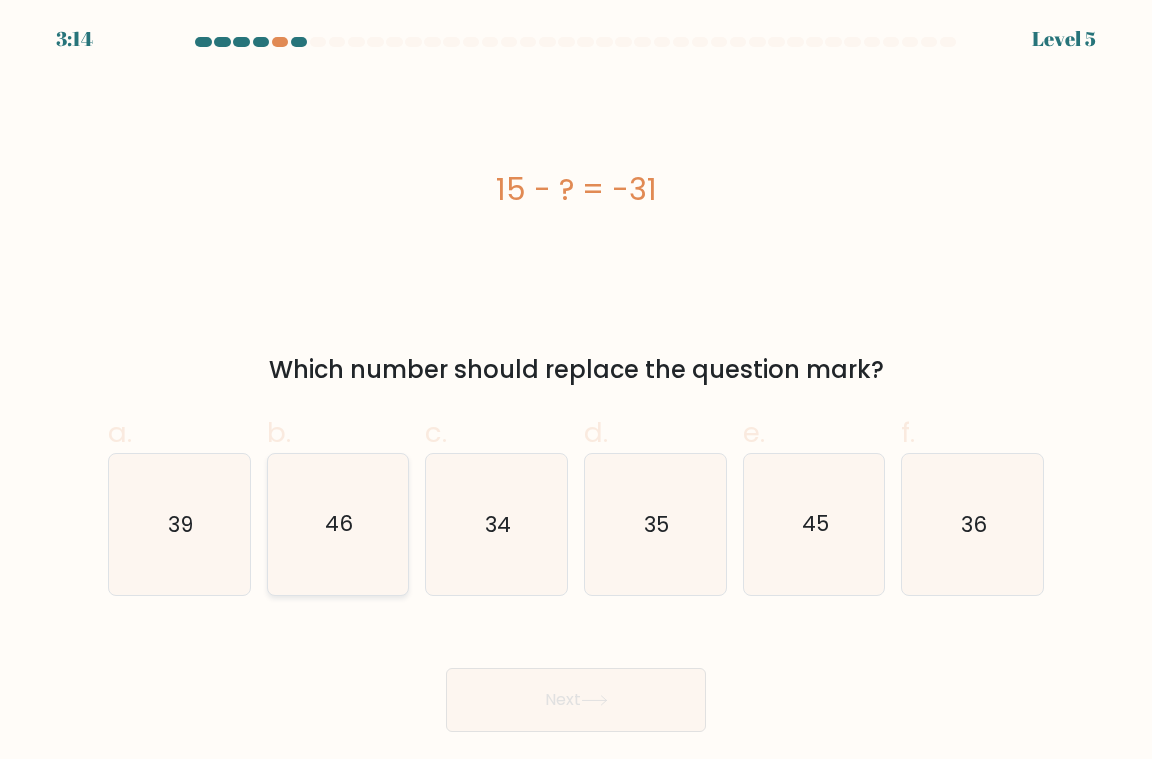 click on "46" 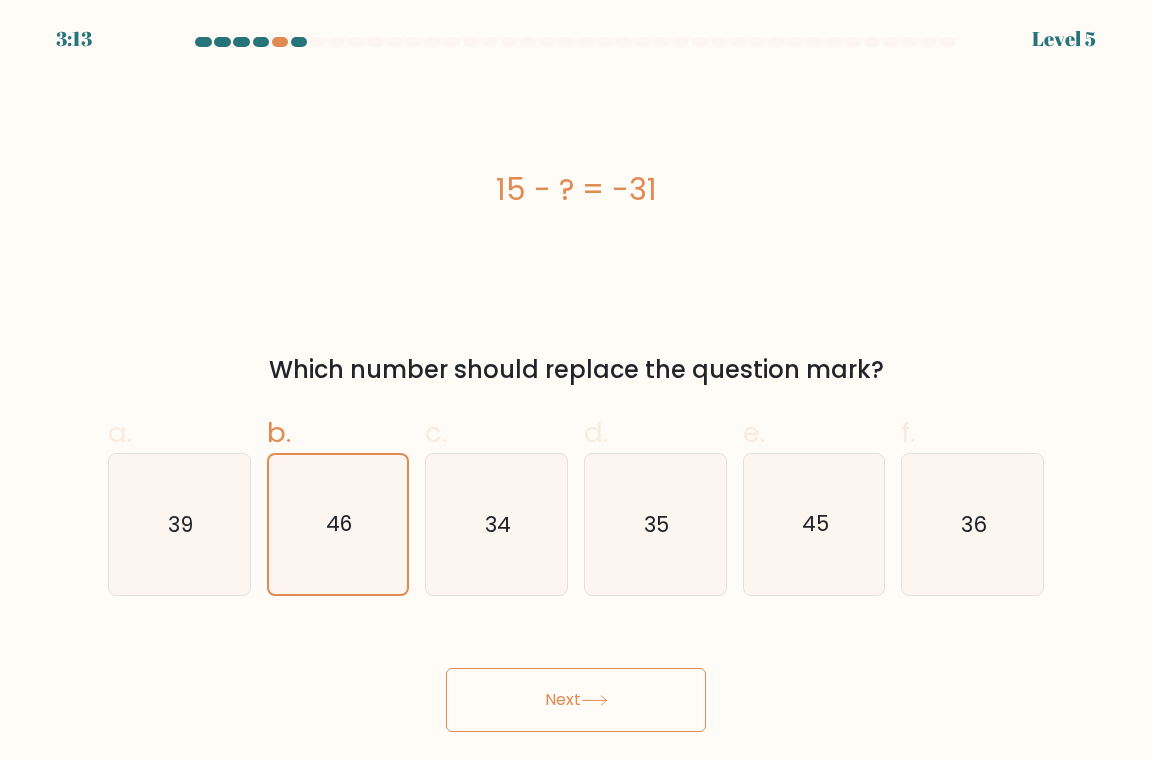 click on "Next" at bounding box center [576, 700] 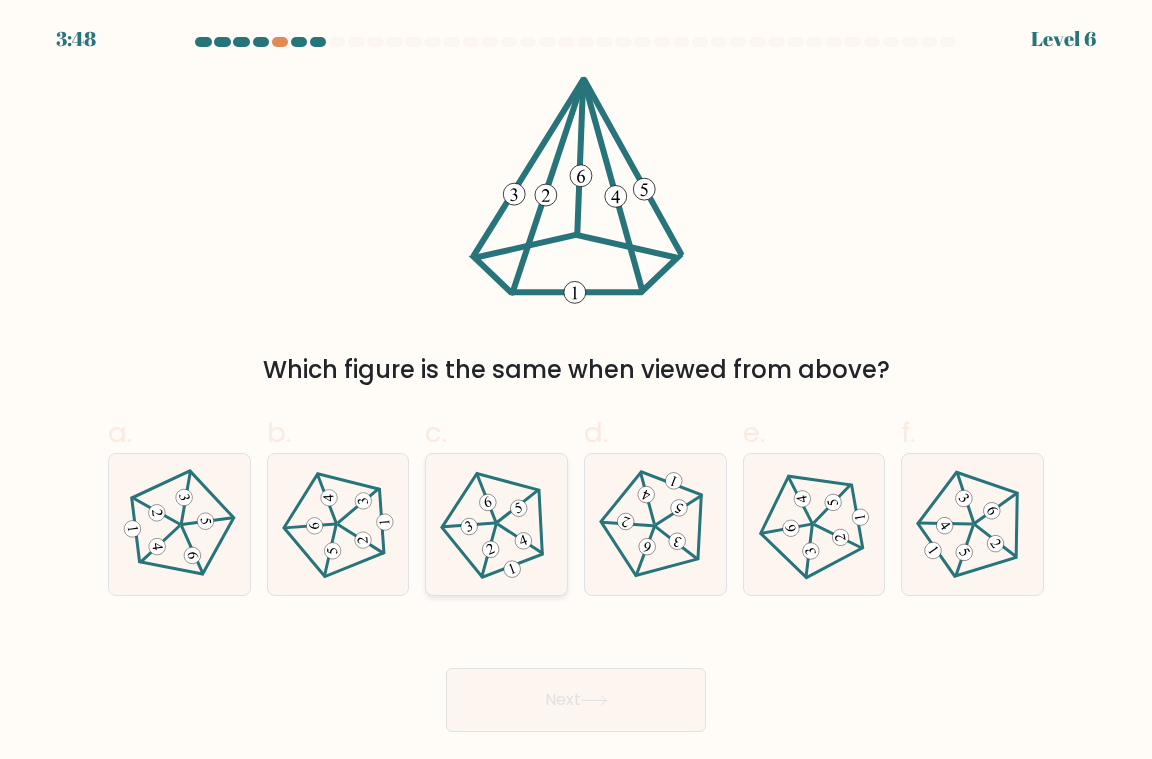 click 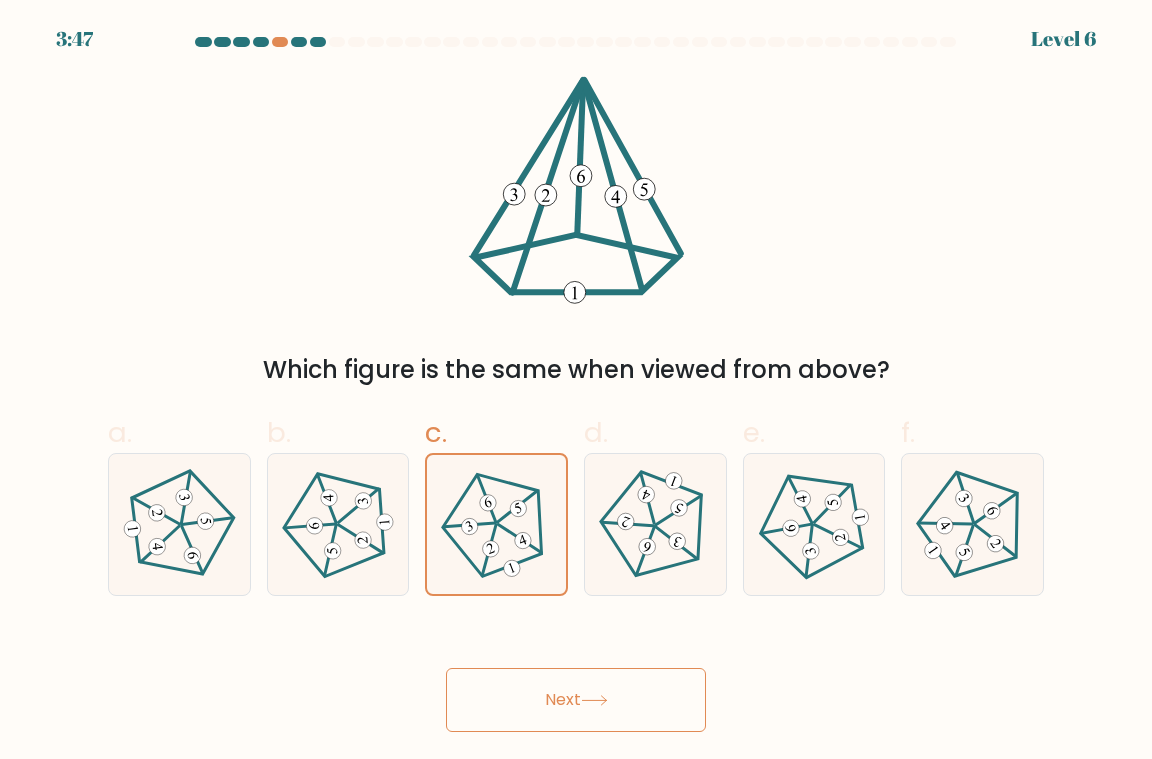 click on "Next" at bounding box center [576, 700] 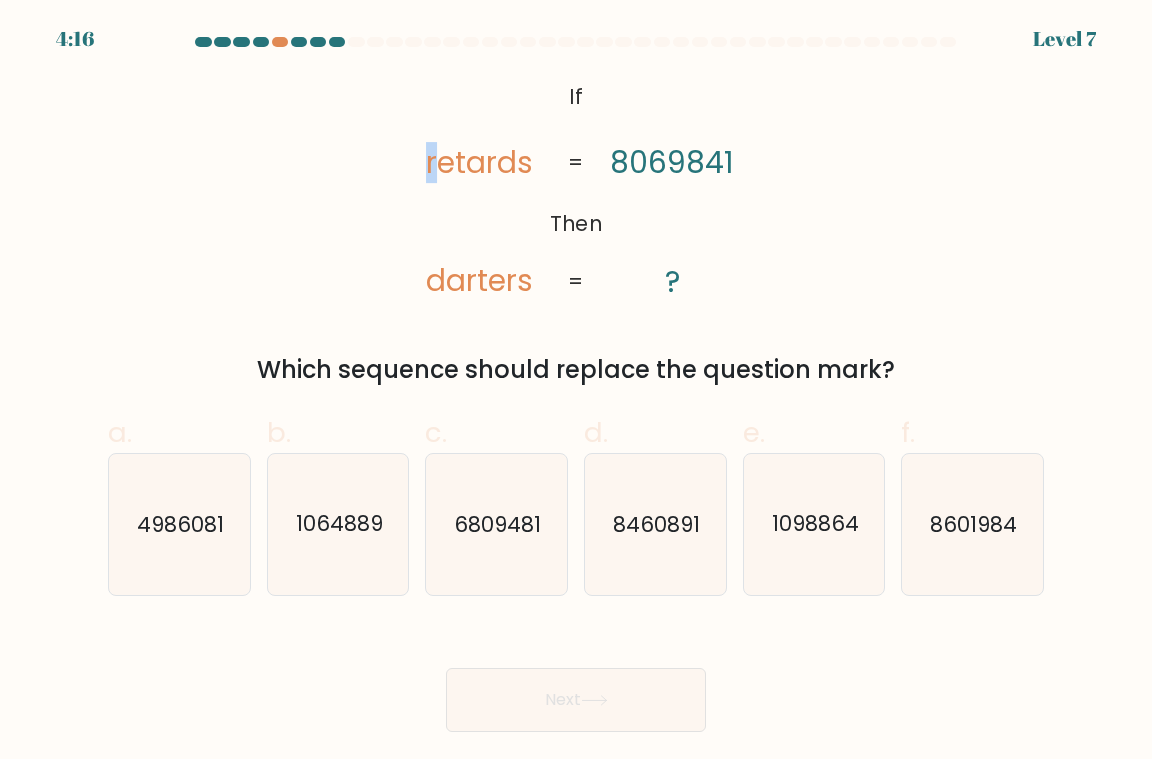 drag, startPoint x: 439, startPoint y: 156, endPoint x: 576, endPoint y: 127, distance: 140.0357 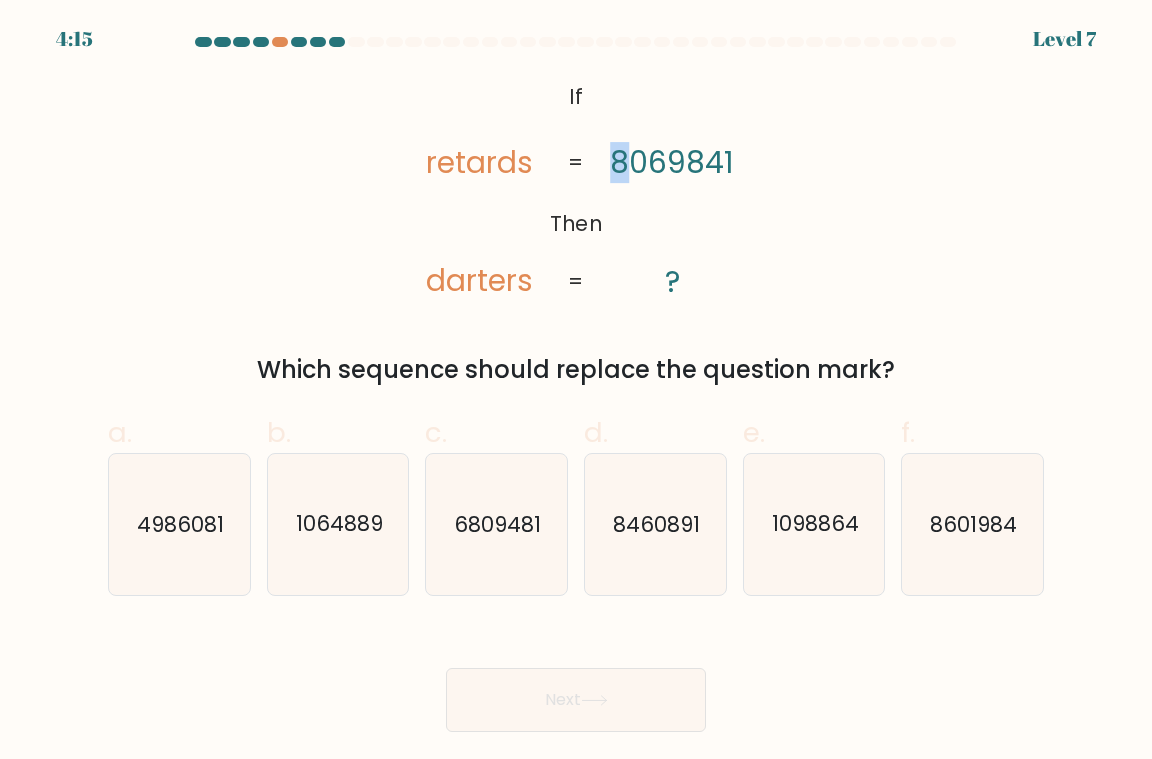 drag, startPoint x: 621, startPoint y: 148, endPoint x: 607, endPoint y: 152, distance: 14.56022 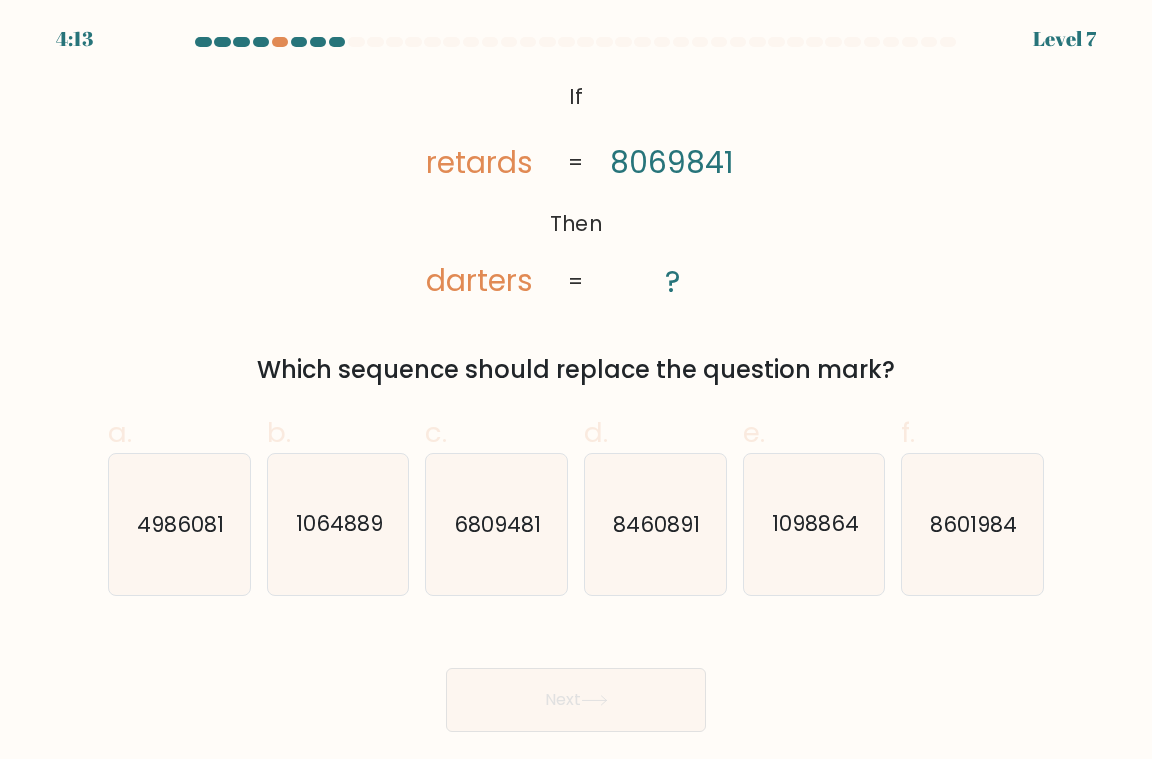 click on "@import url('https://fonts.googleapis.com/css?family=Abril+Fatface:400,100,100italic,300,300italic,400italic,500,500italic,700,700italic,900,900italic');           If       Then       retards       darters       8069841       ?       =       =" 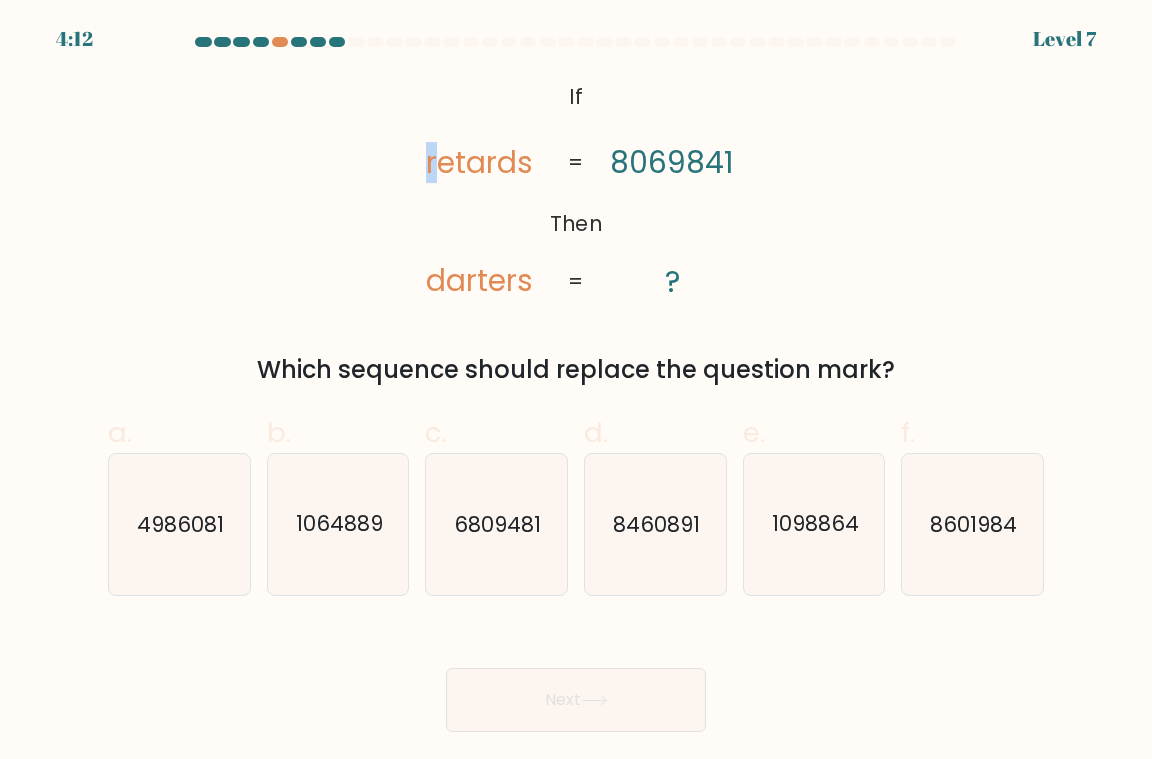 drag, startPoint x: 440, startPoint y: 155, endPoint x: 421, endPoint y: 155, distance: 19 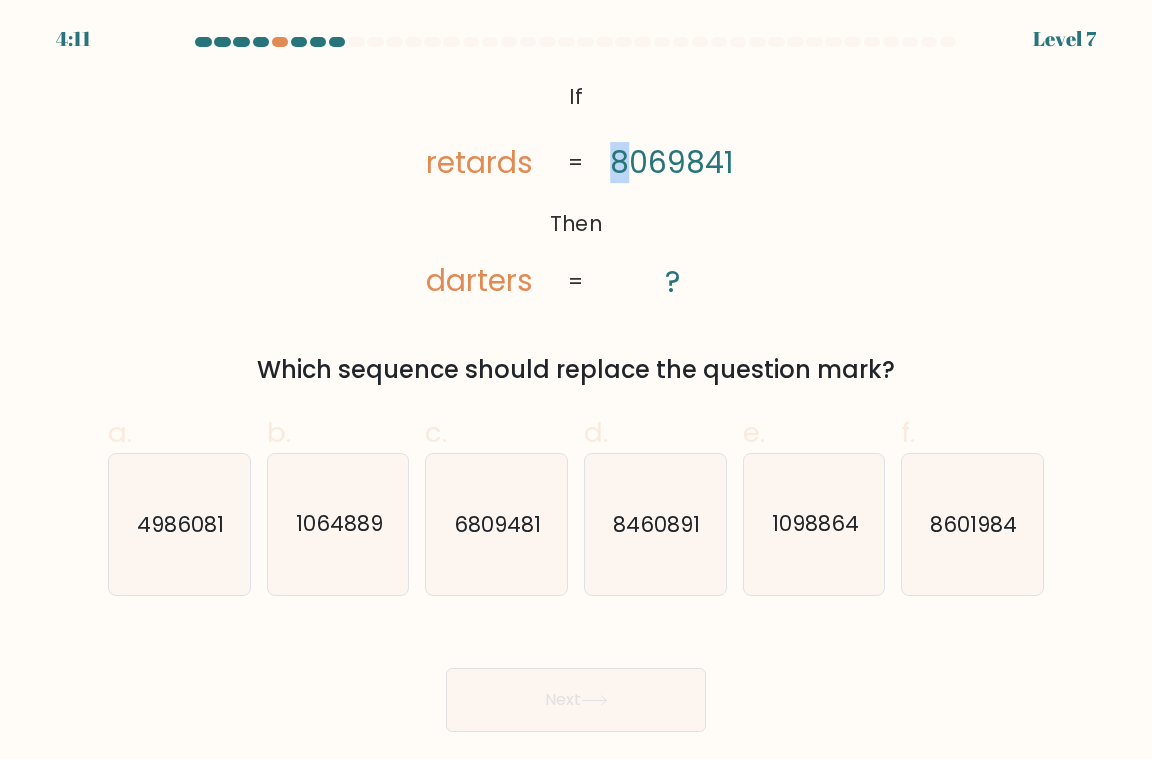 click on "@import url('https://fonts.googleapis.com/css?family=Abril+Fatface:400,100,100italic,300,300italic,400italic,500,500italic,700,700italic,900,900italic');           If       Then       retards       darters       8069841       ?       =       =" 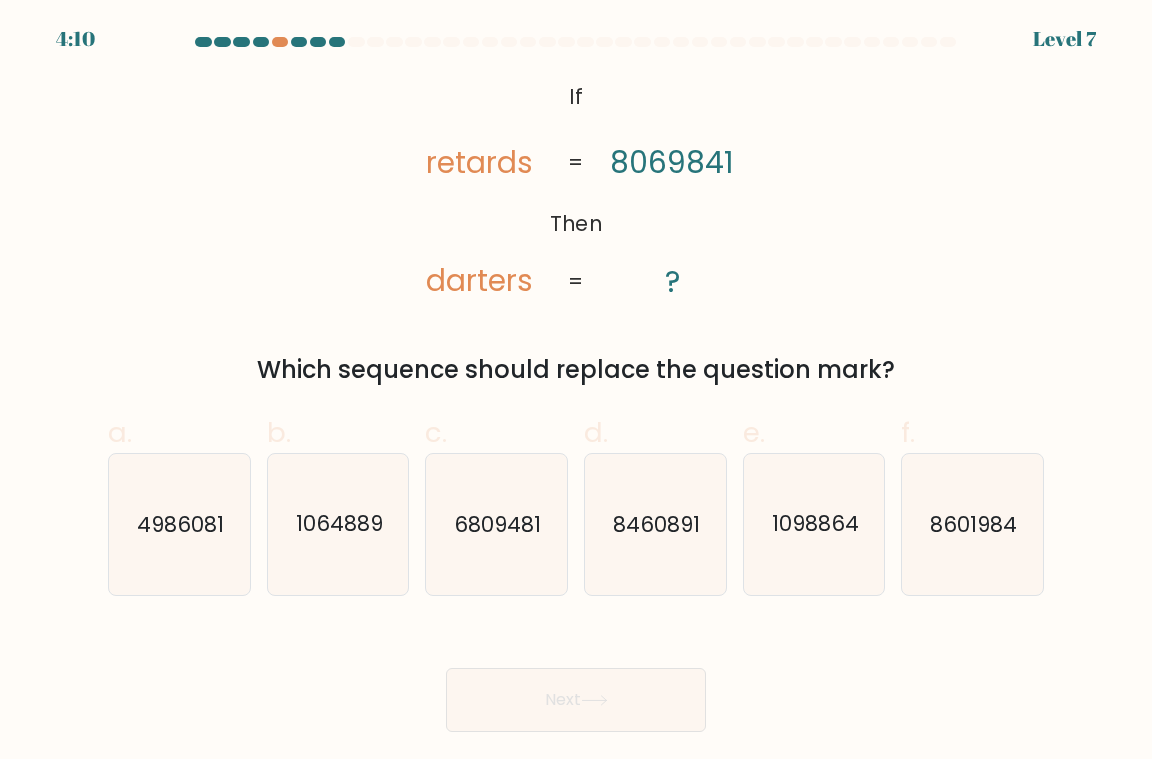 click on "darters" 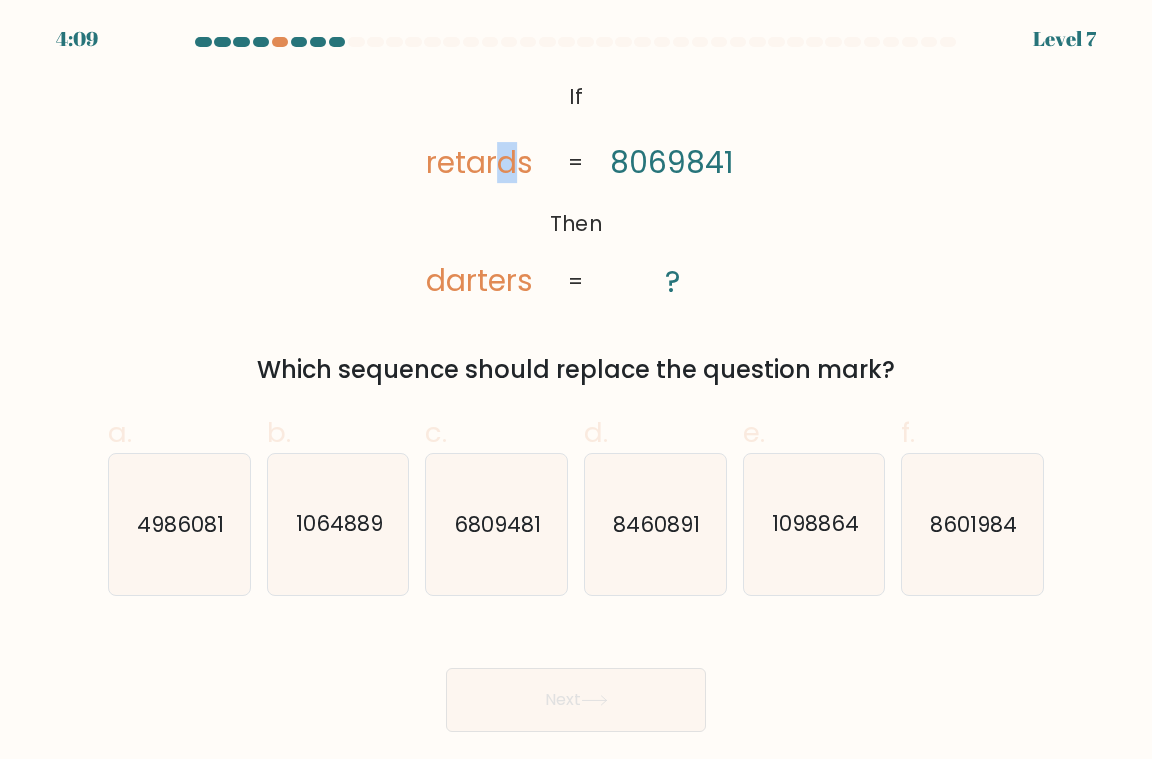 click on "retards" 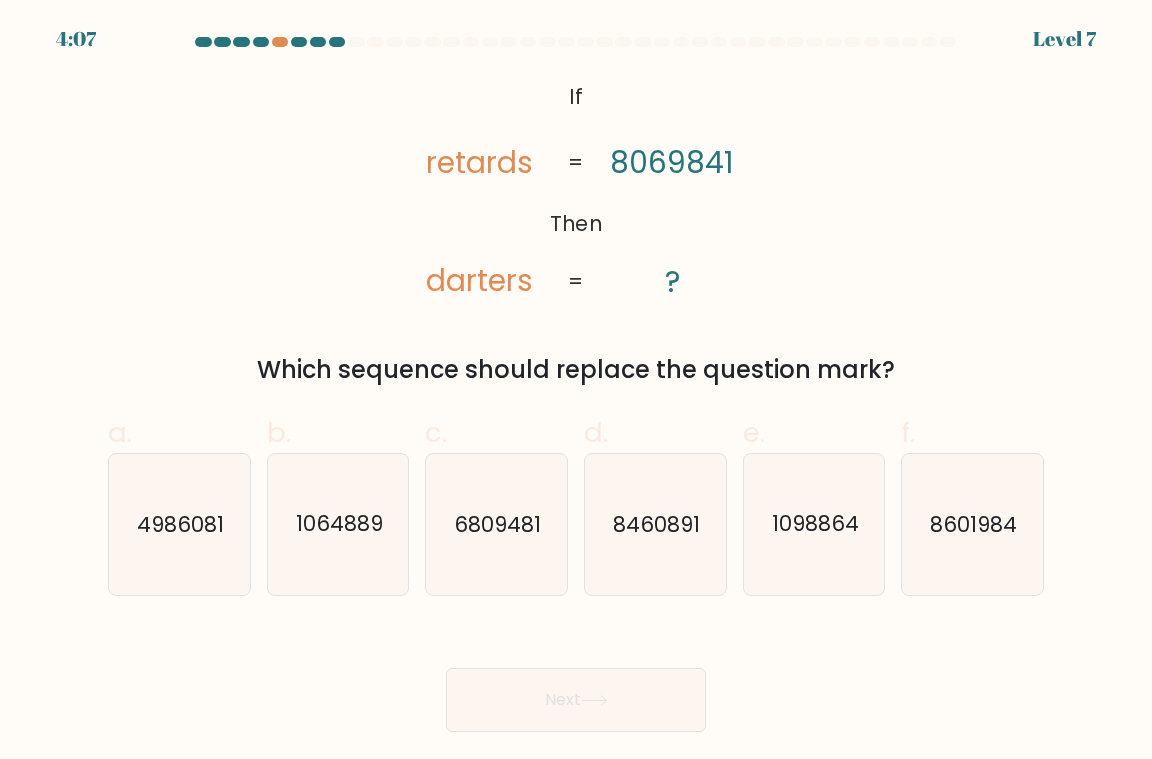click on "?" 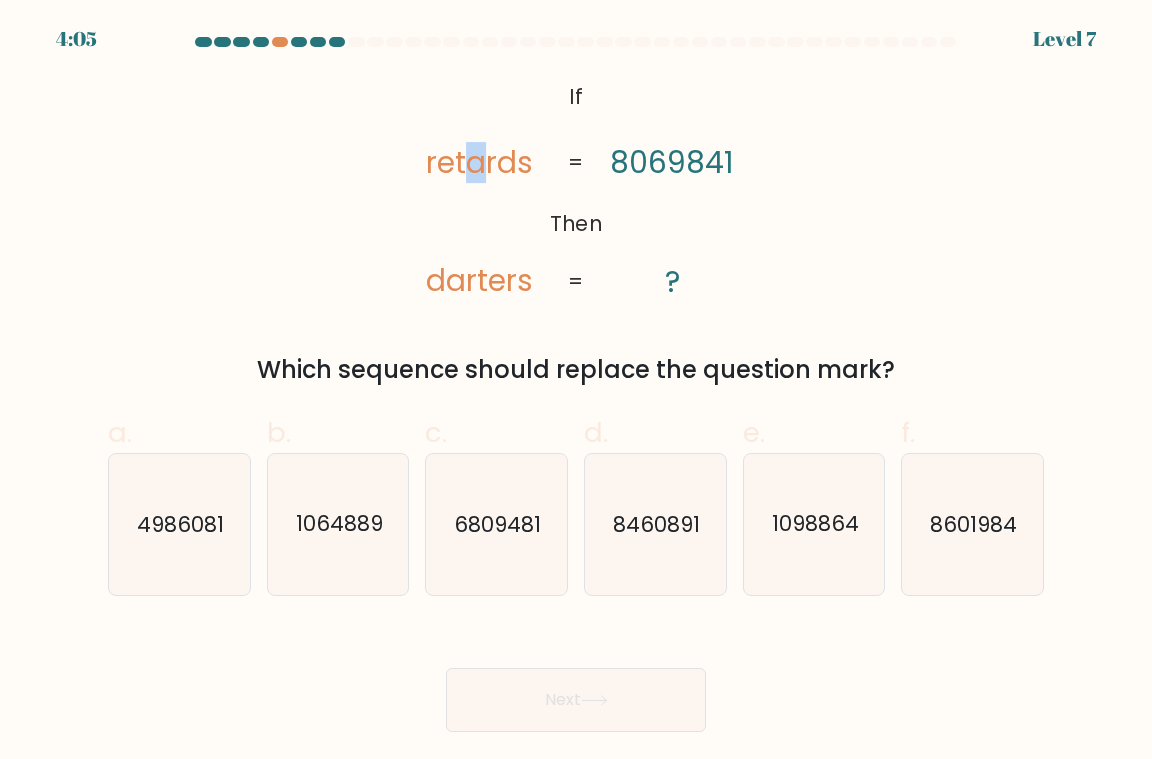 drag, startPoint x: 478, startPoint y: 156, endPoint x: 467, endPoint y: 156, distance: 11 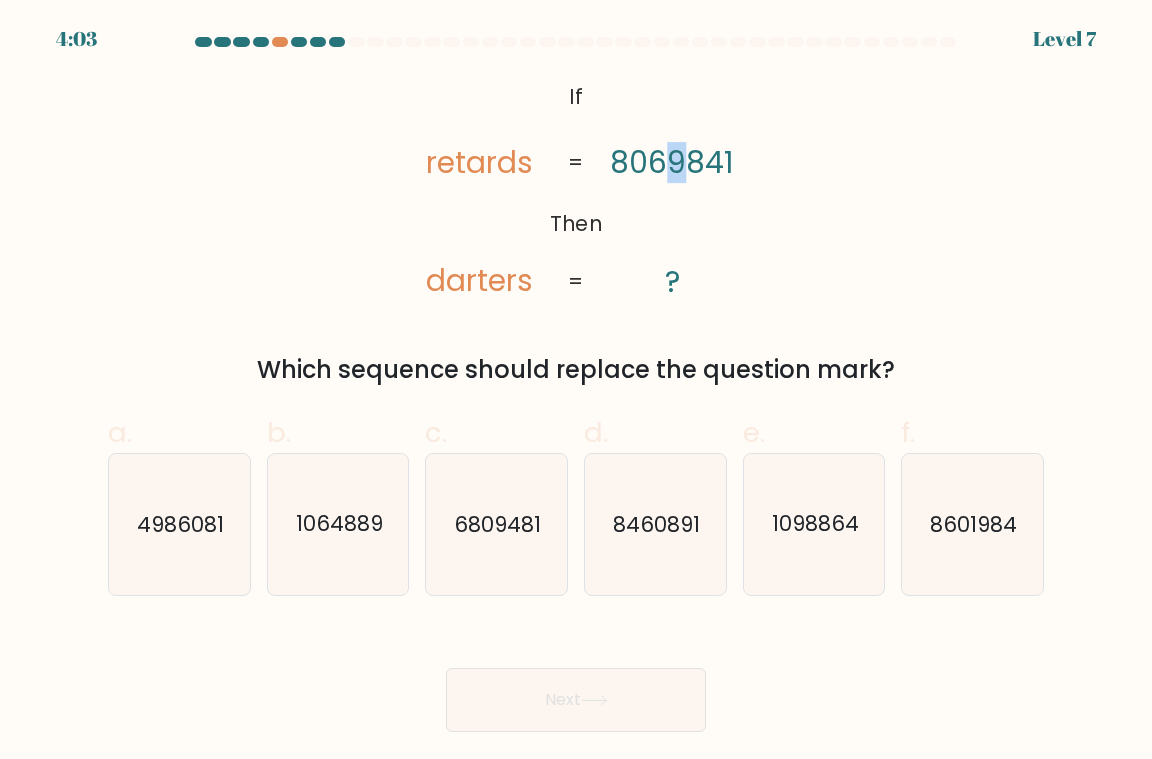 drag, startPoint x: 683, startPoint y: 161, endPoint x: 663, endPoint y: 161, distance: 20 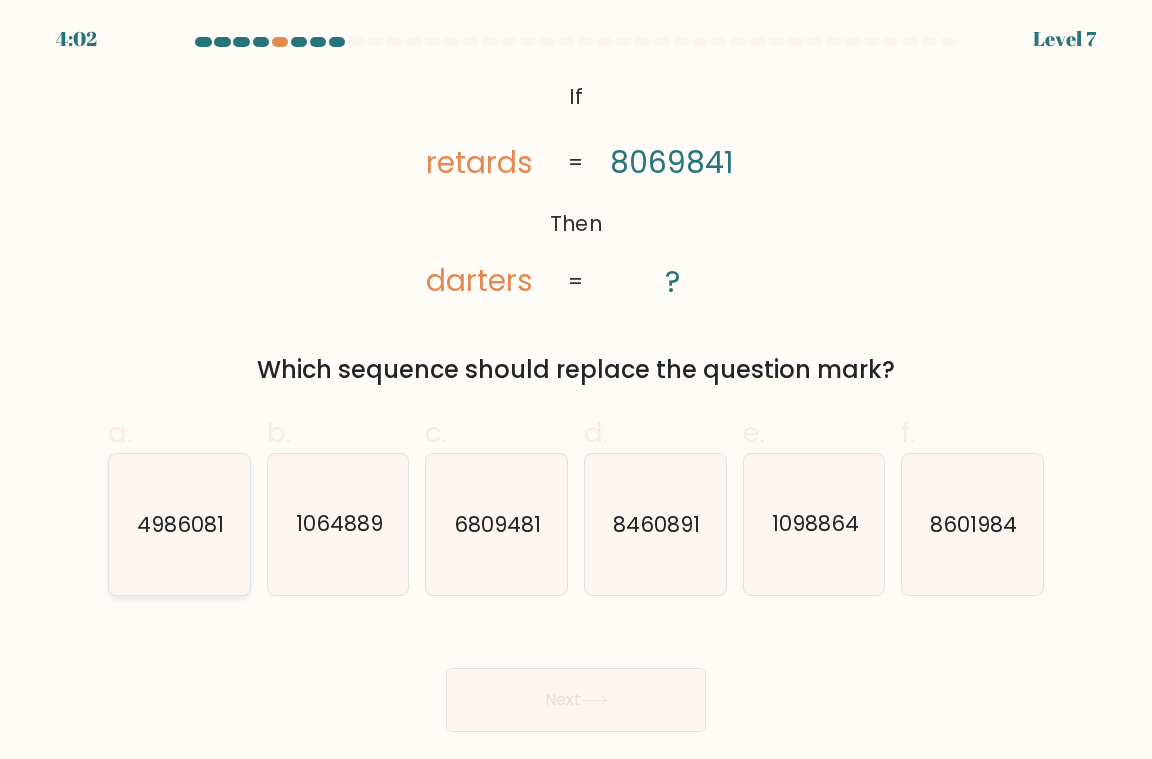click on "4986081" 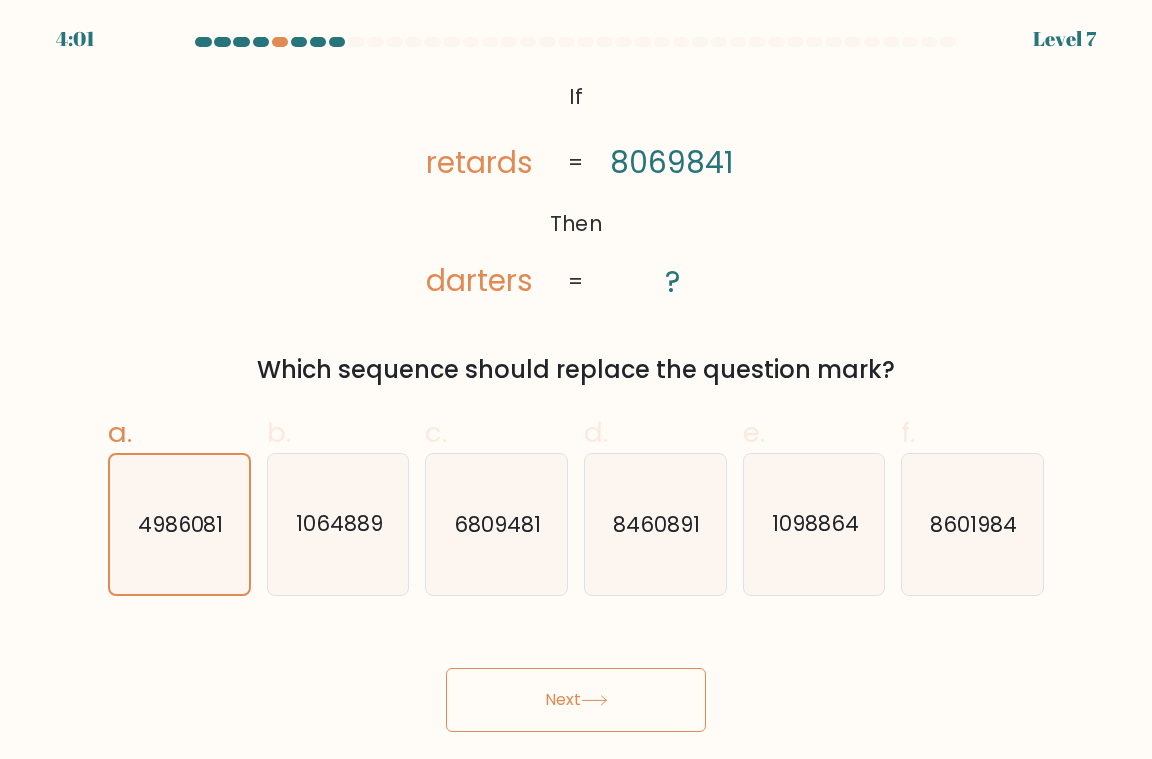 click on "Next" at bounding box center [576, 700] 